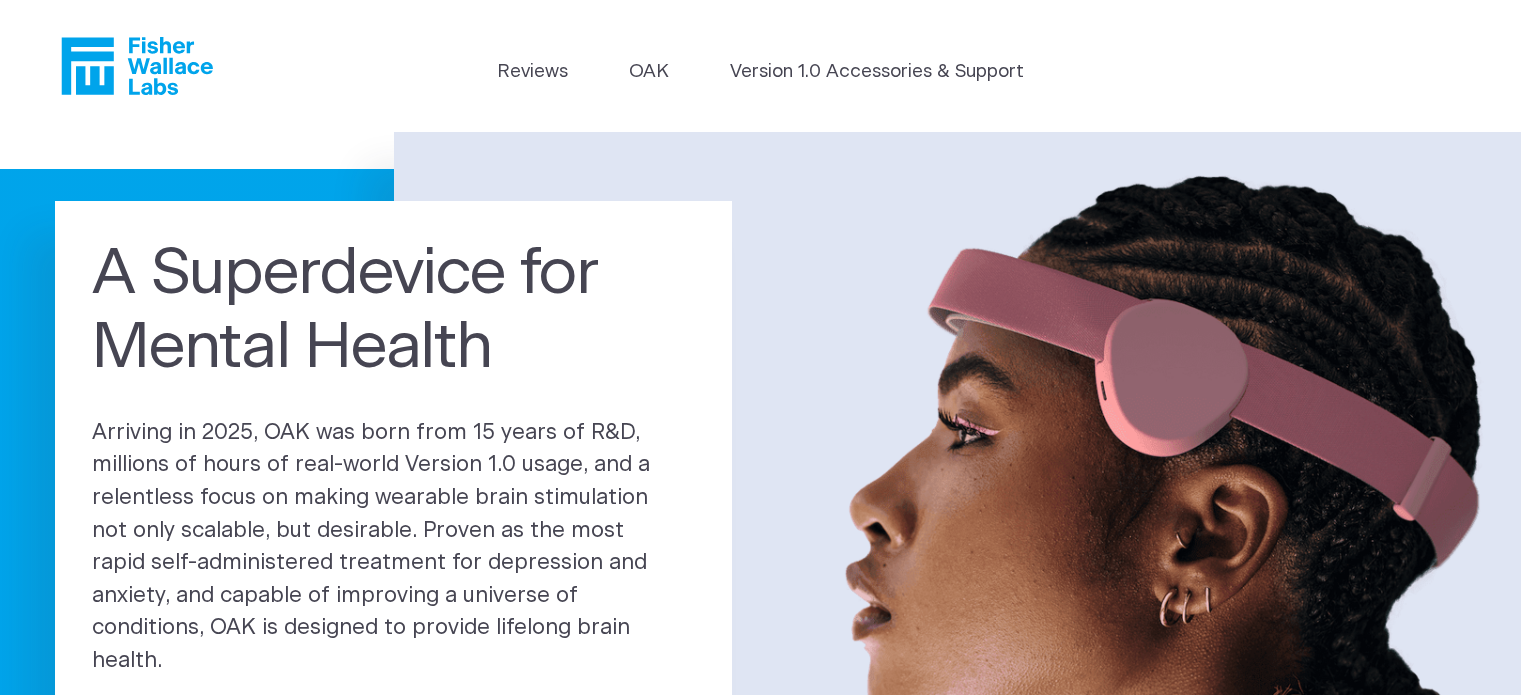 scroll, scrollTop: 0, scrollLeft: 0, axis: both 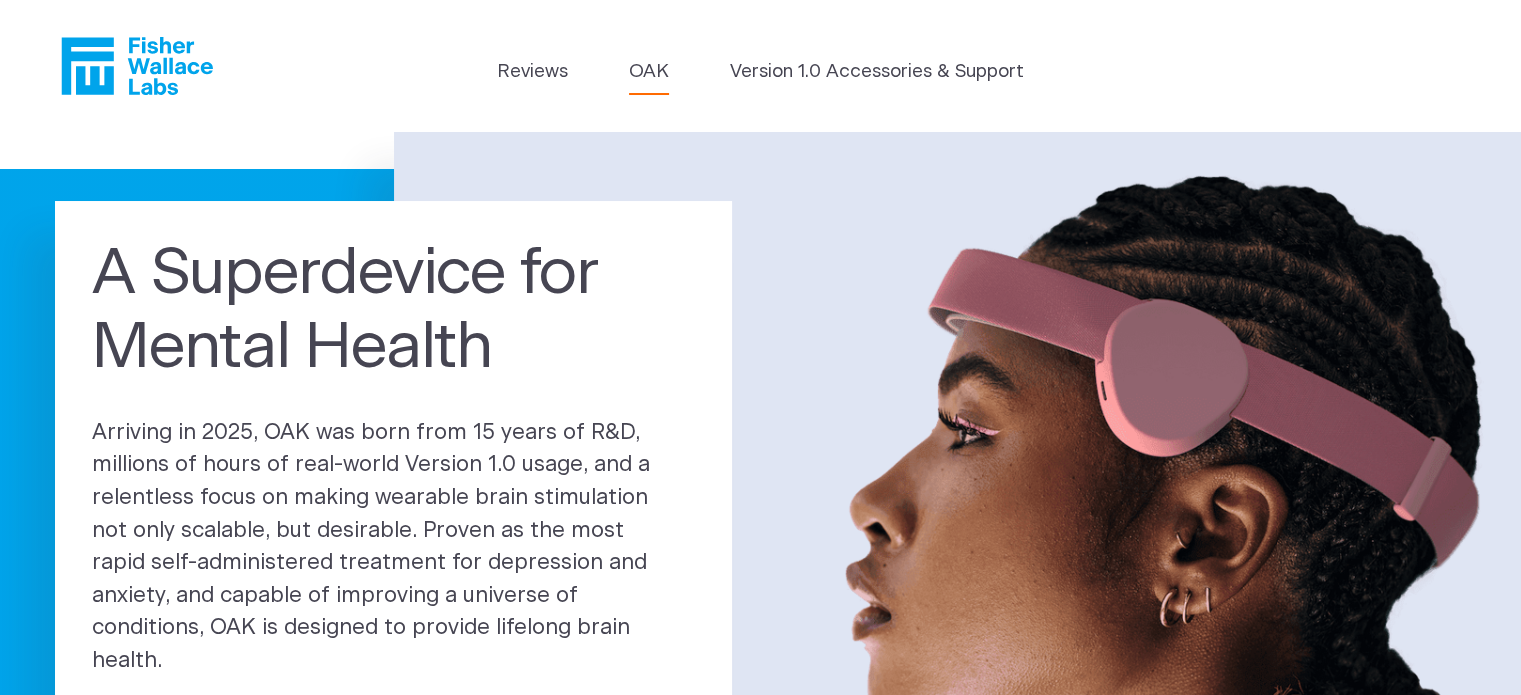click on "OAK" at bounding box center [649, 72] 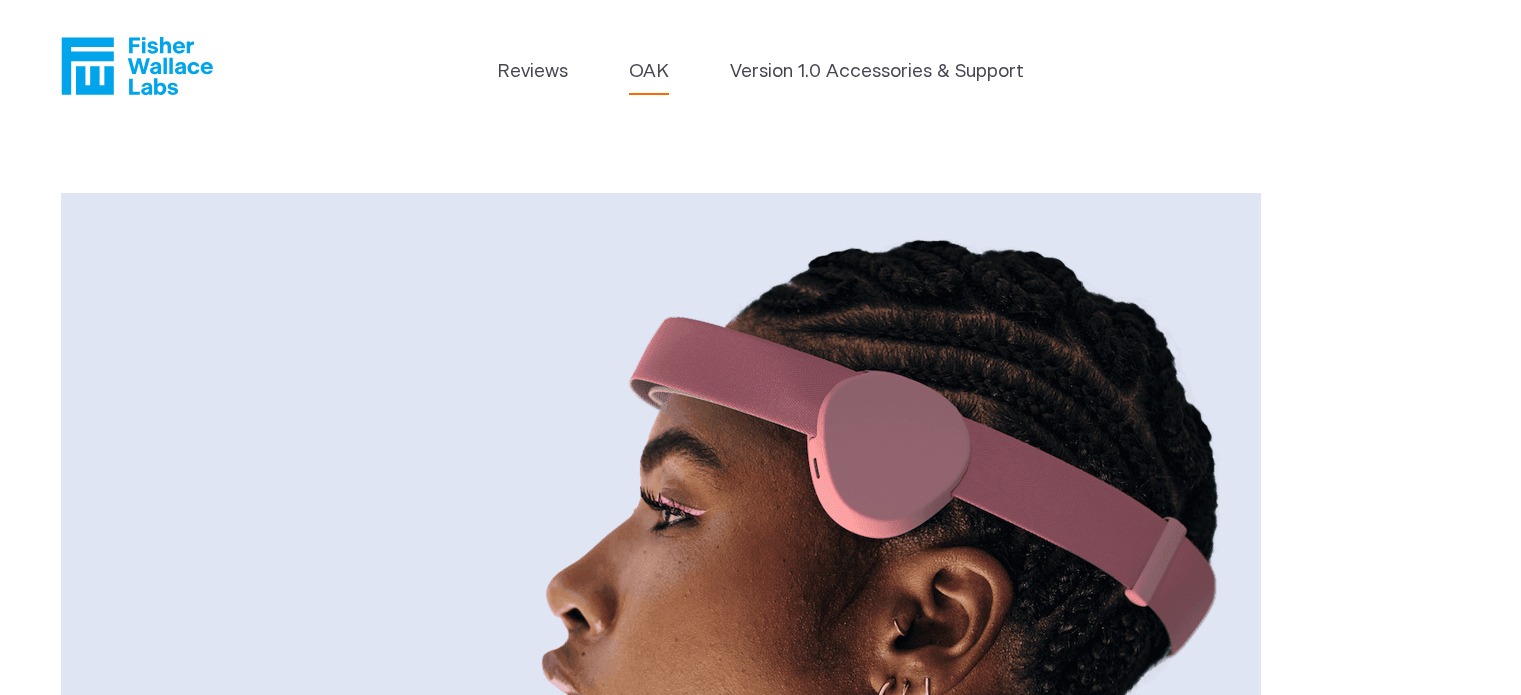 scroll, scrollTop: 0, scrollLeft: 0, axis: both 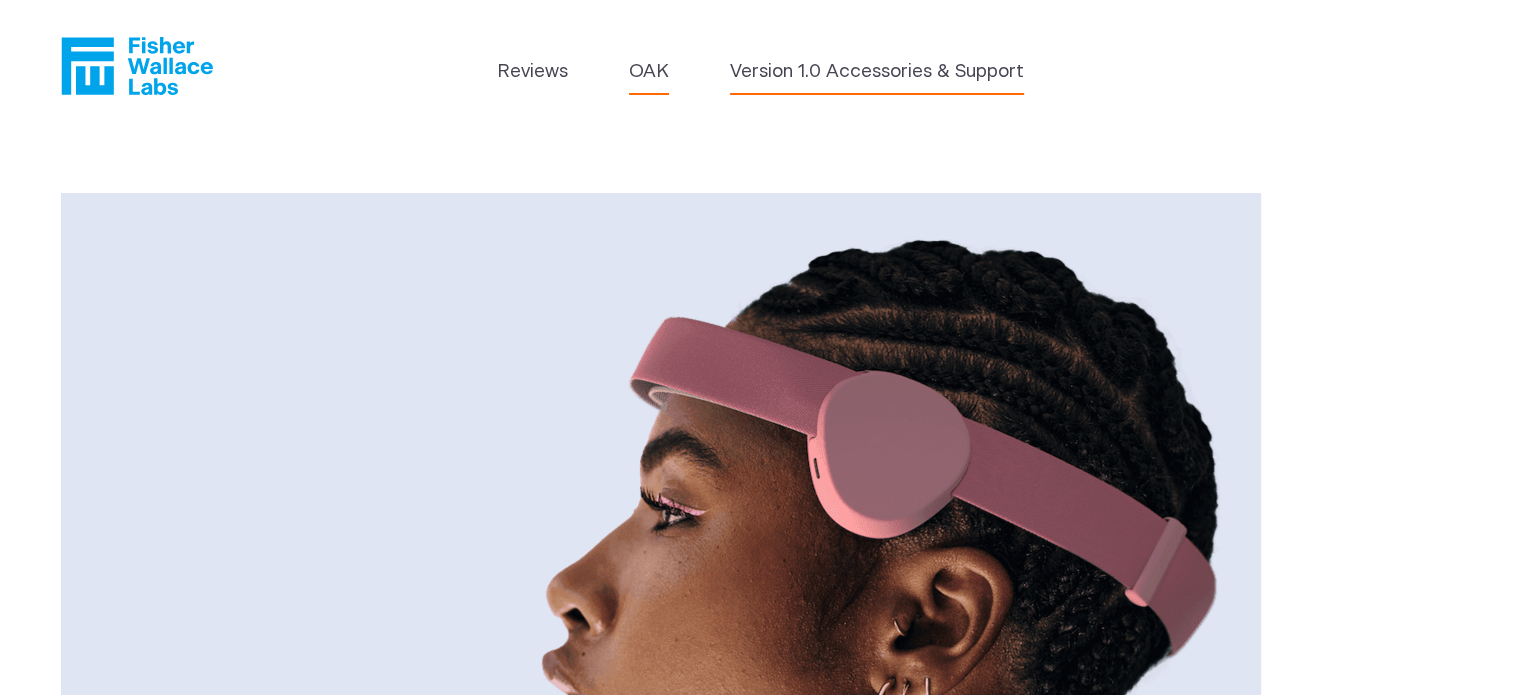 click on "Version 1.0 Accessories & Support" at bounding box center [877, 72] 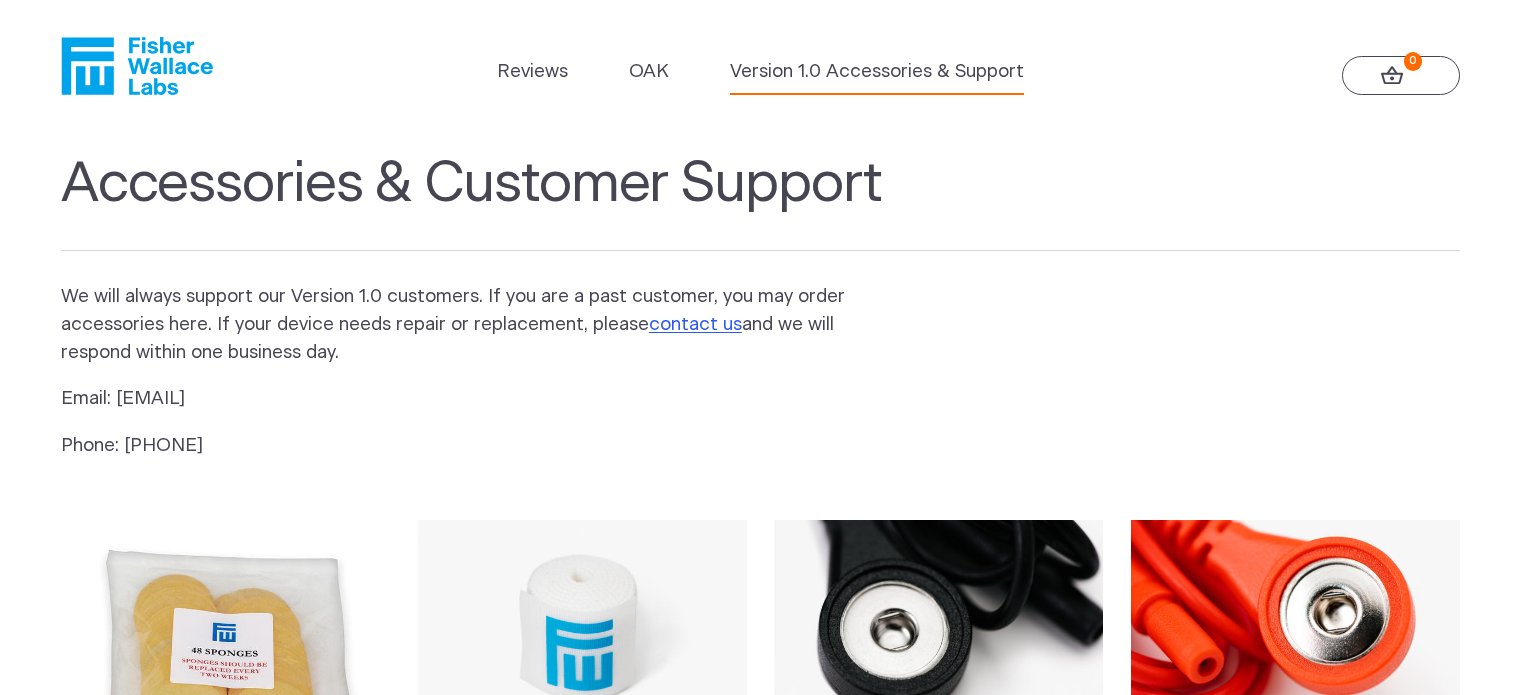 scroll, scrollTop: 0, scrollLeft: 0, axis: both 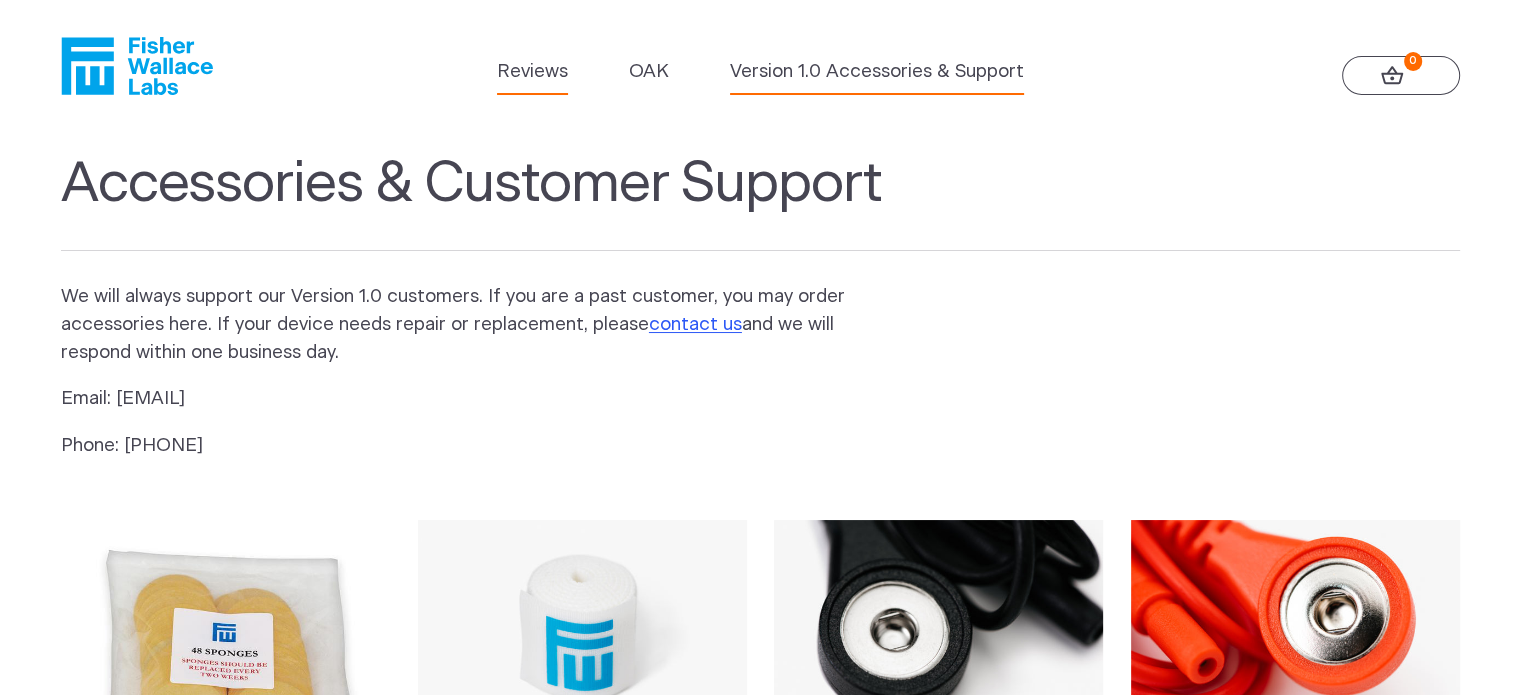 click on "Reviews" at bounding box center [532, 72] 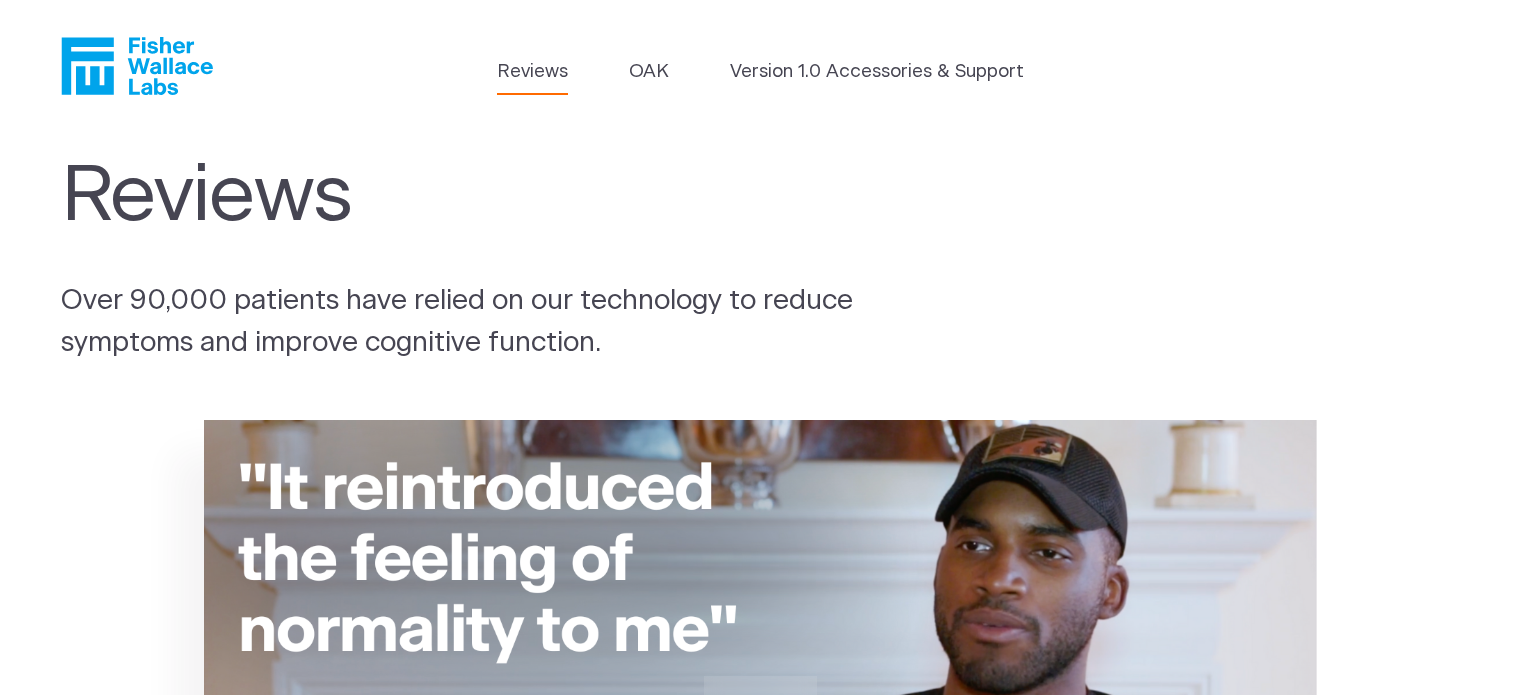scroll, scrollTop: 0, scrollLeft: 0, axis: both 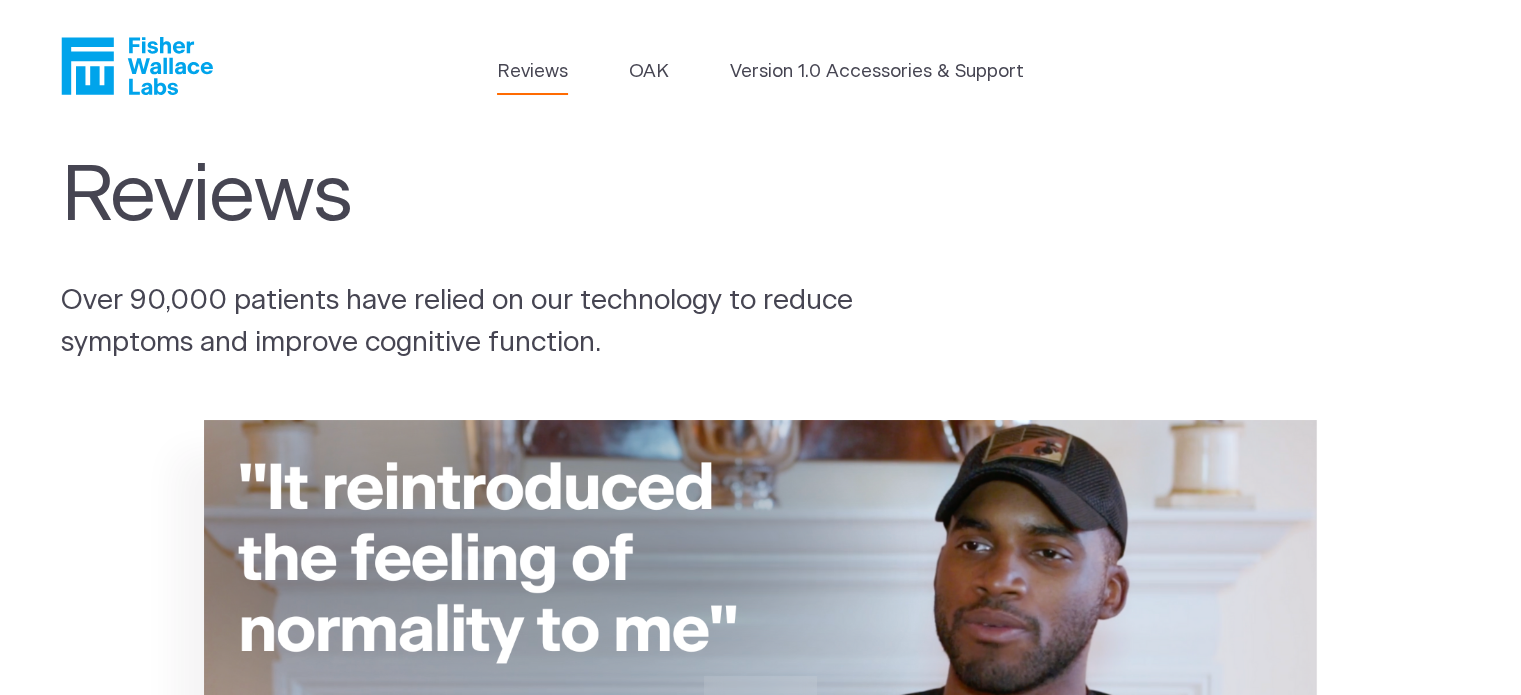click on "Reviews
OAK
Version 1.0 Accessories & Support" at bounding box center (760, 66) 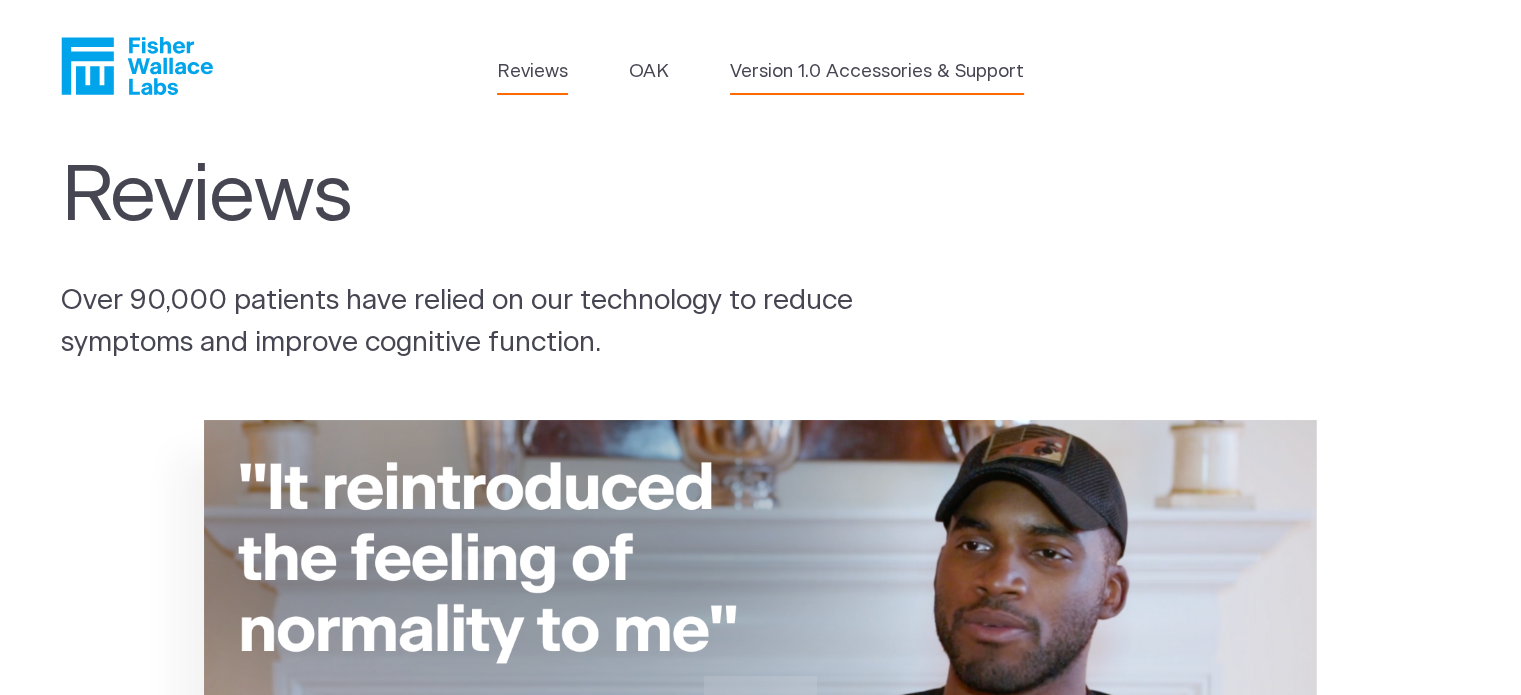 click on "Version 1.0 Accessories & Support" at bounding box center [877, 72] 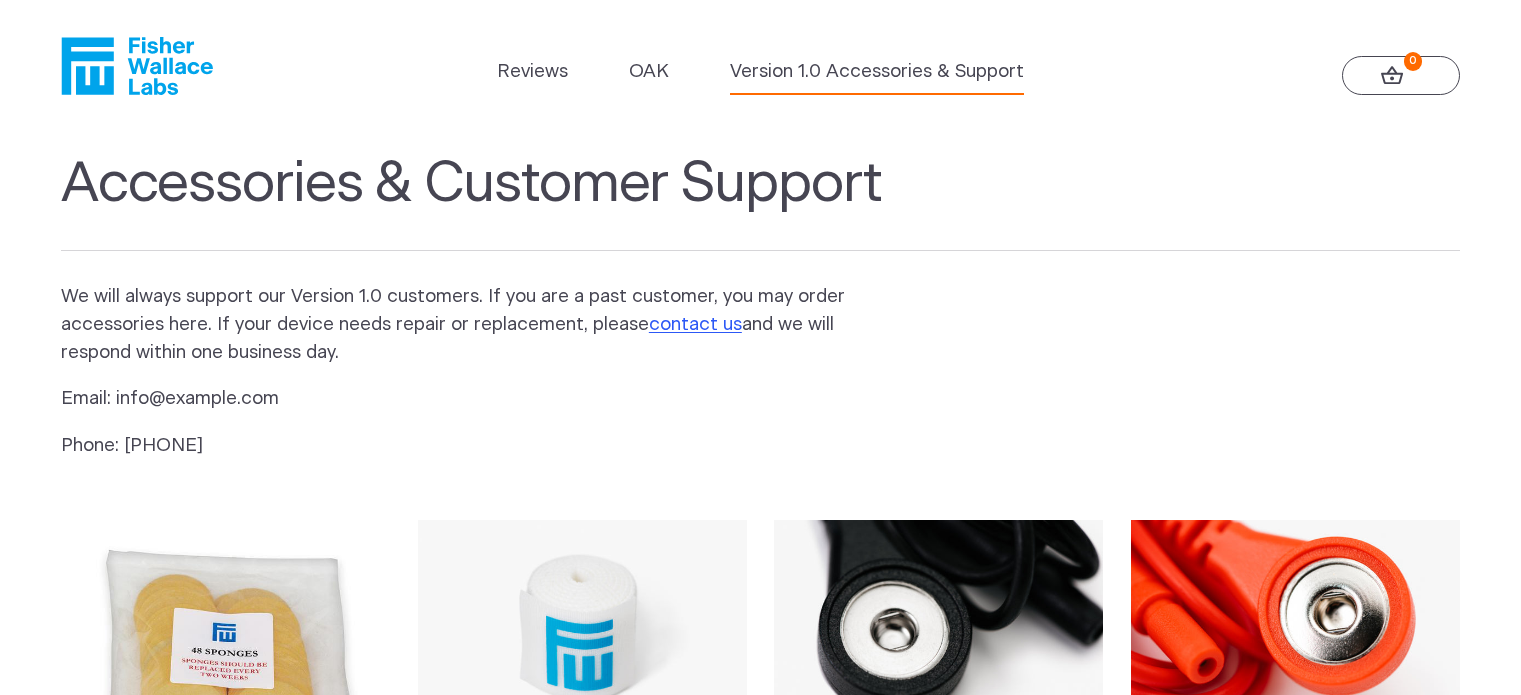 scroll, scrollTop: 0, scrollLeft: 0, axis: both 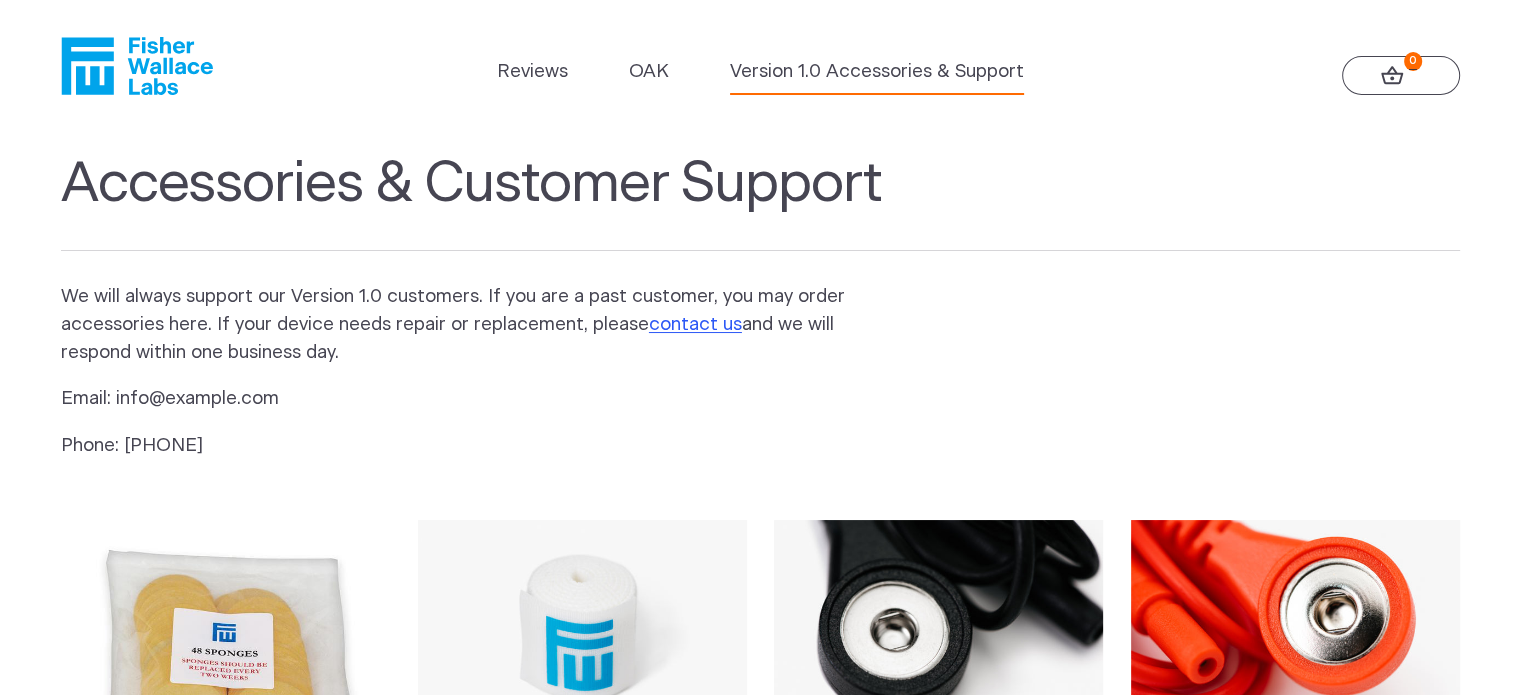 click on "0" at bounding box center (1401, 76) 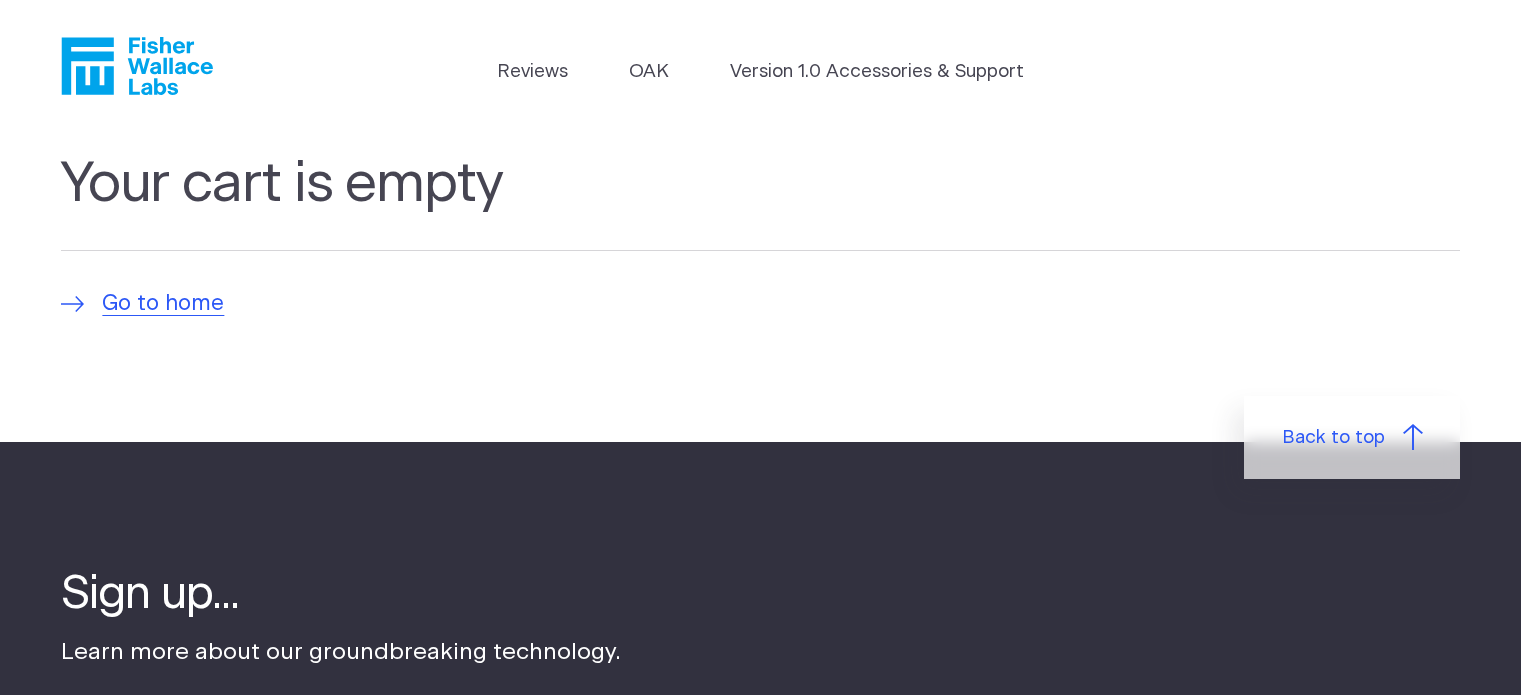 scroll, scrollTop: 0, scrollLeft: 0, axis: both 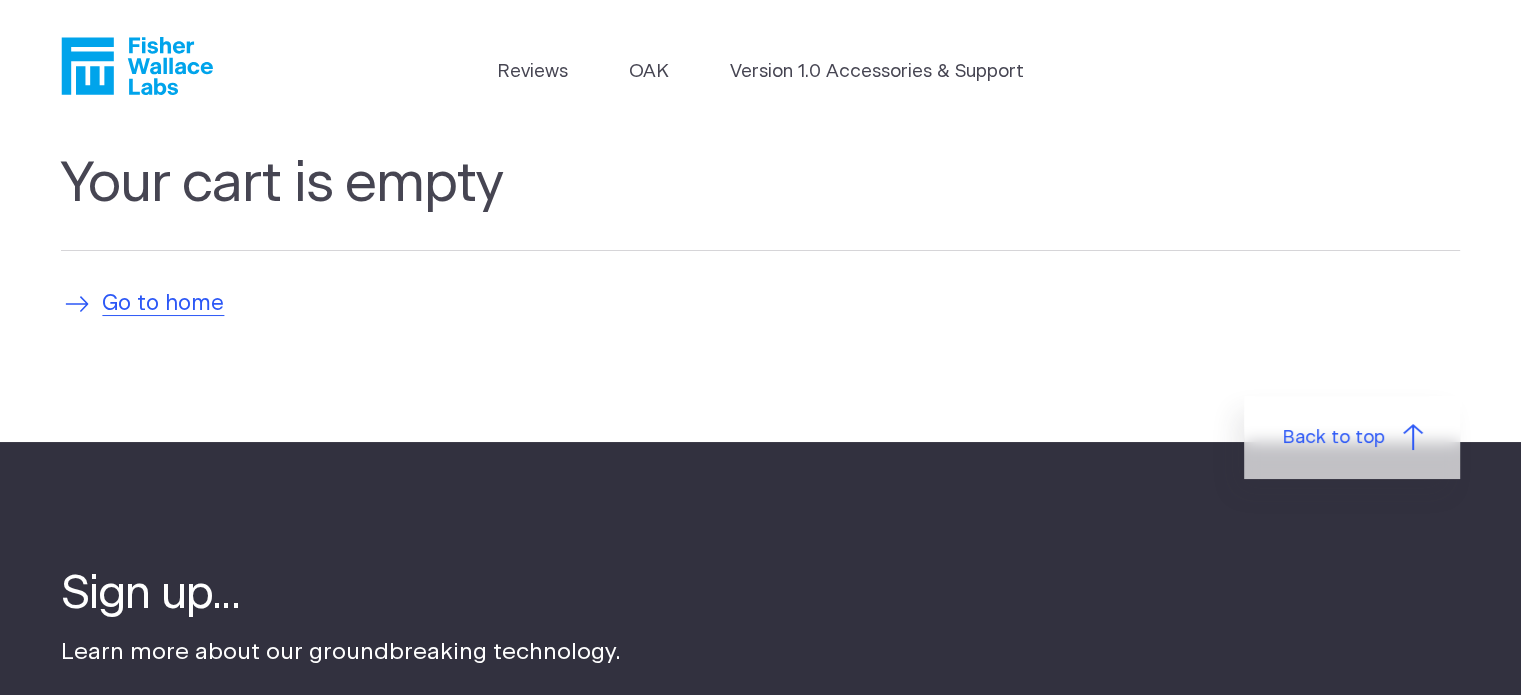 click on "Go to home" at bounding box center [163, 304] 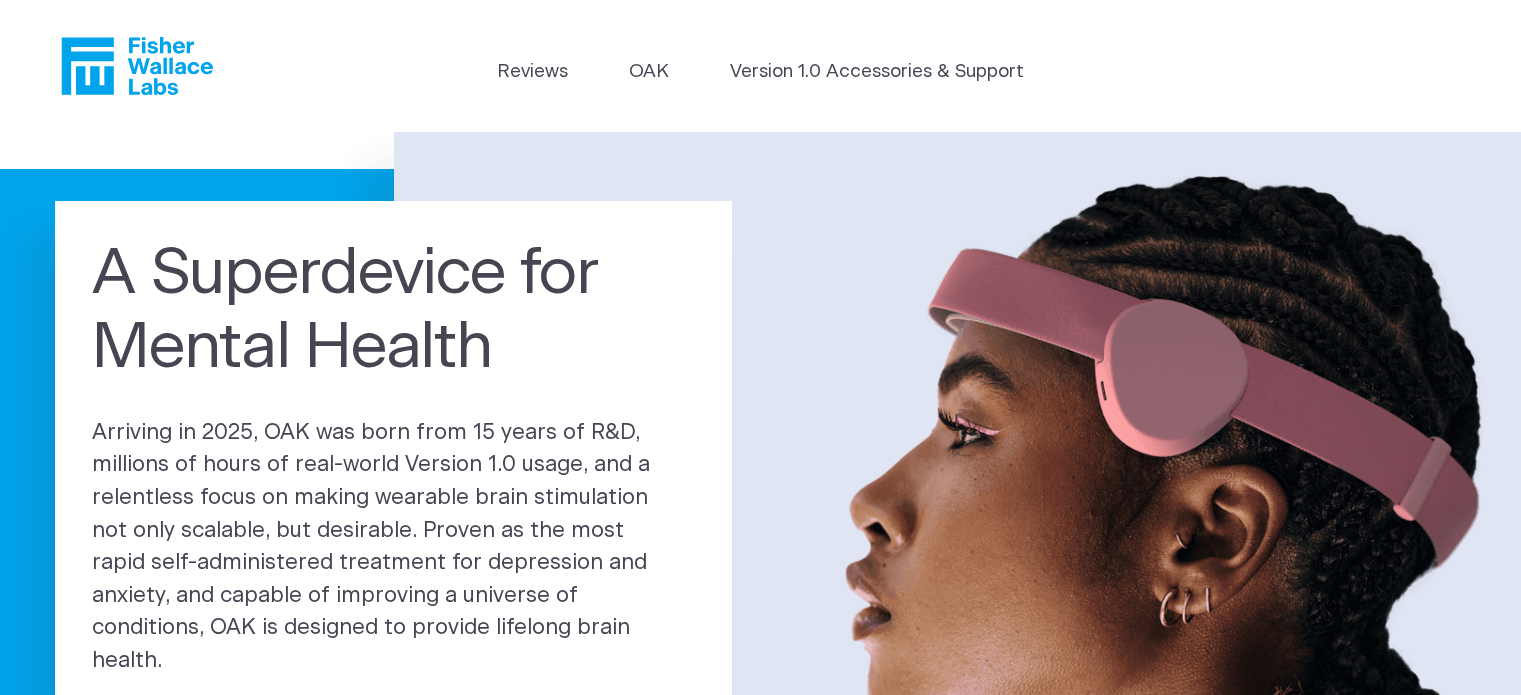 scroll, scrollTop: 0, scrollLeft: 0, axis: both 